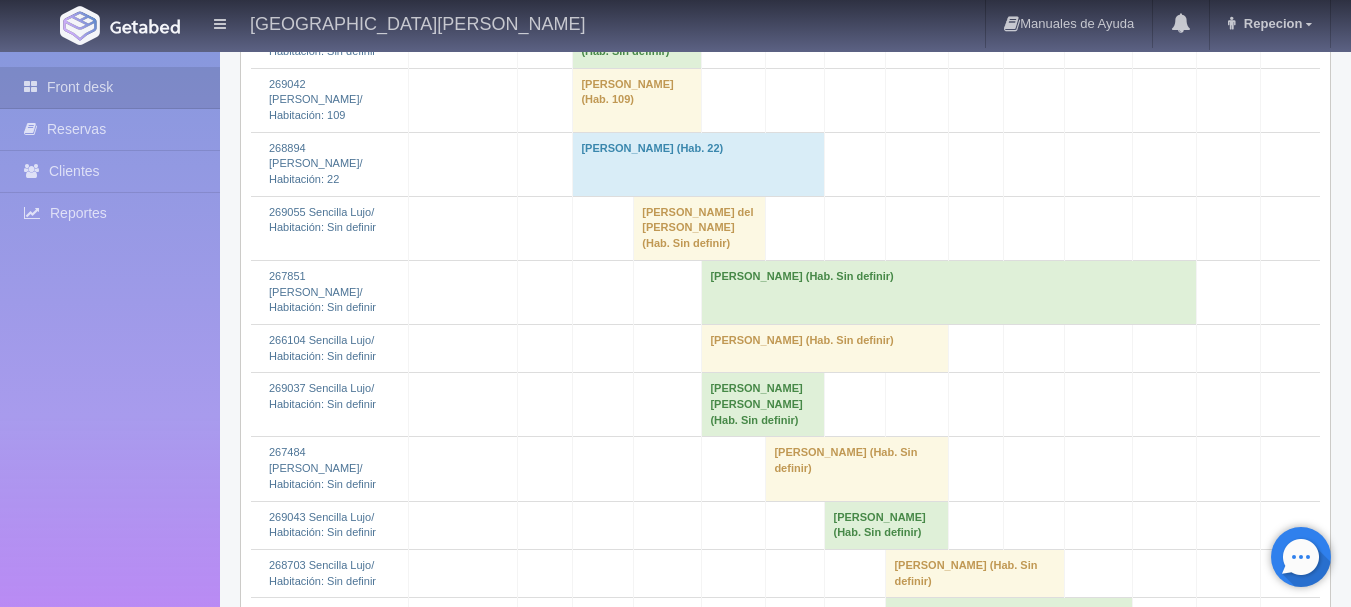scroll, scrollTop: 2700, scrollLeft: 0, axis: vertical 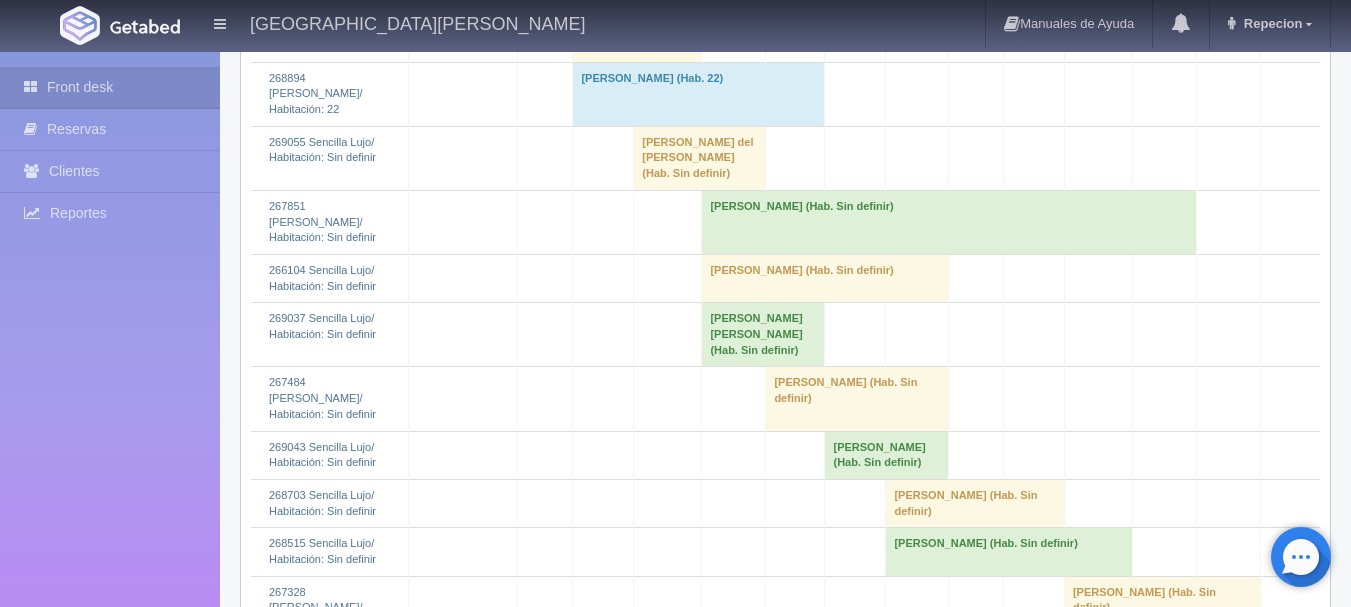 click on "Victoria Konyukhova 												(Hab. Sin definir)" at bounding box center [637, -26] 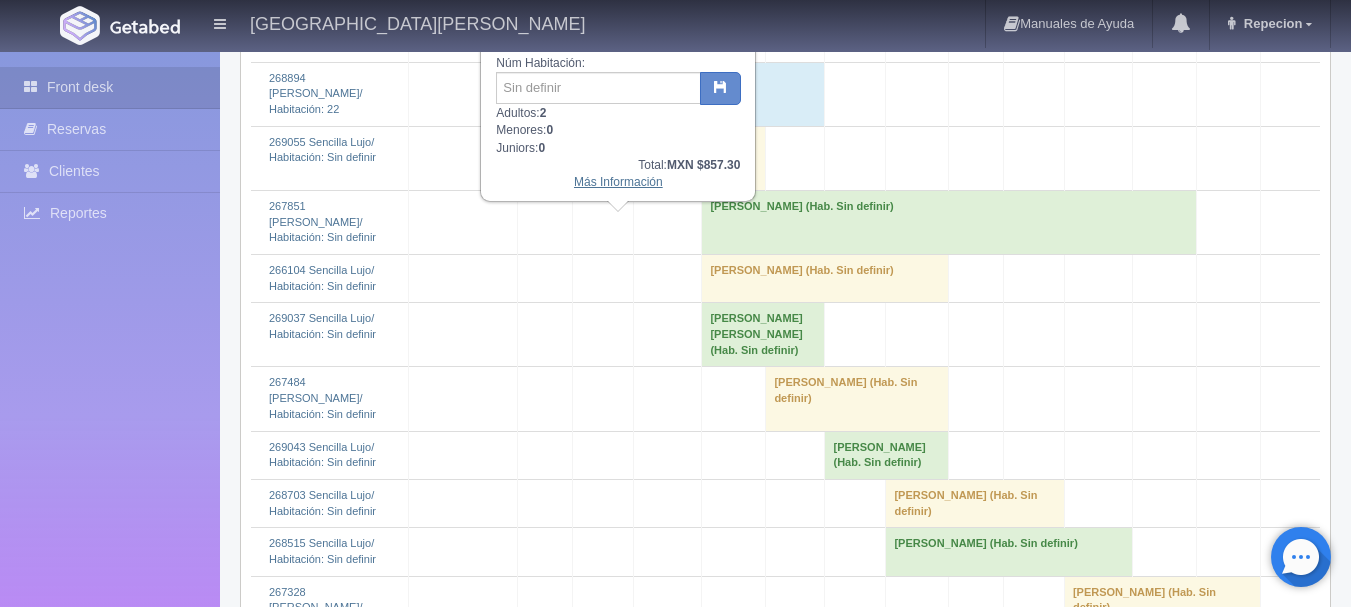 click on "Más Información" at bounding box center (618, 182) 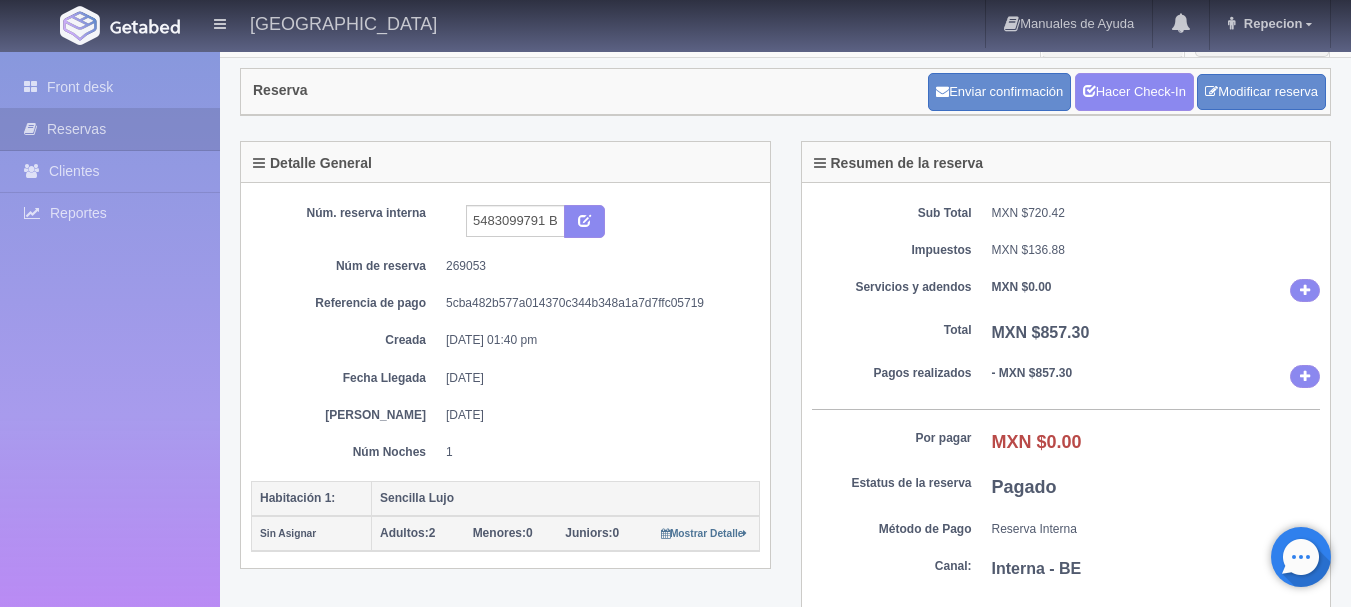 scroll, scrollTop: 0, scrollLeft: 0, axis: both 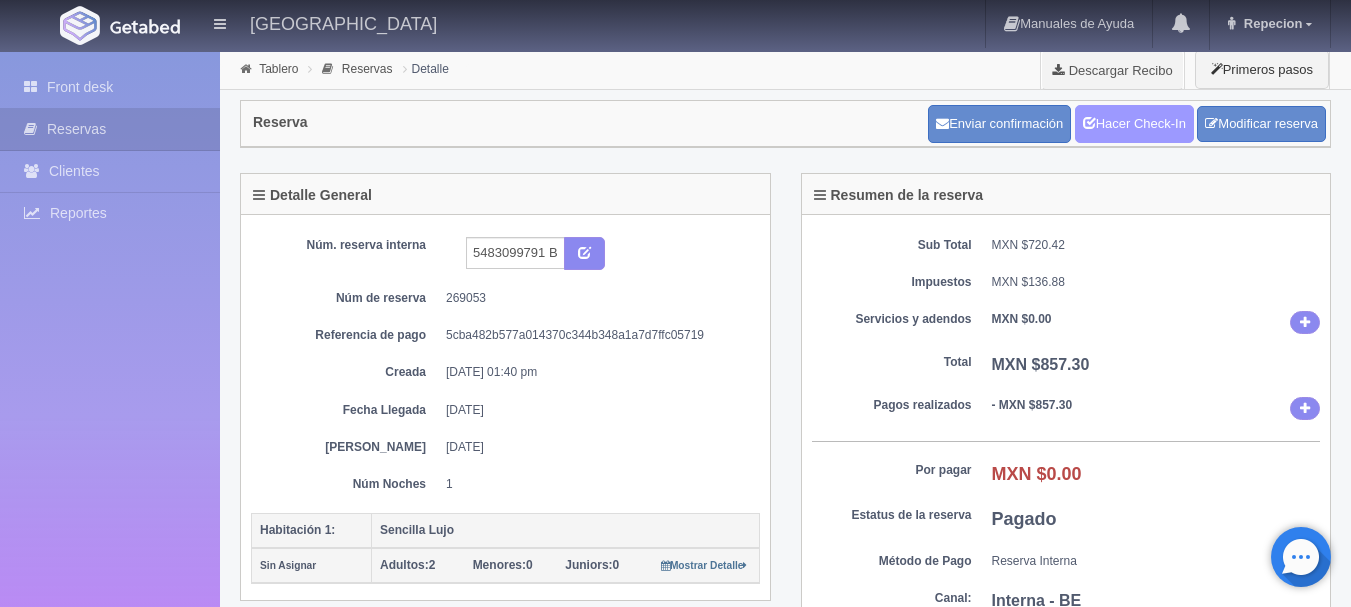 click on "Hacer Check-In" at bounding box center [1134, 124] 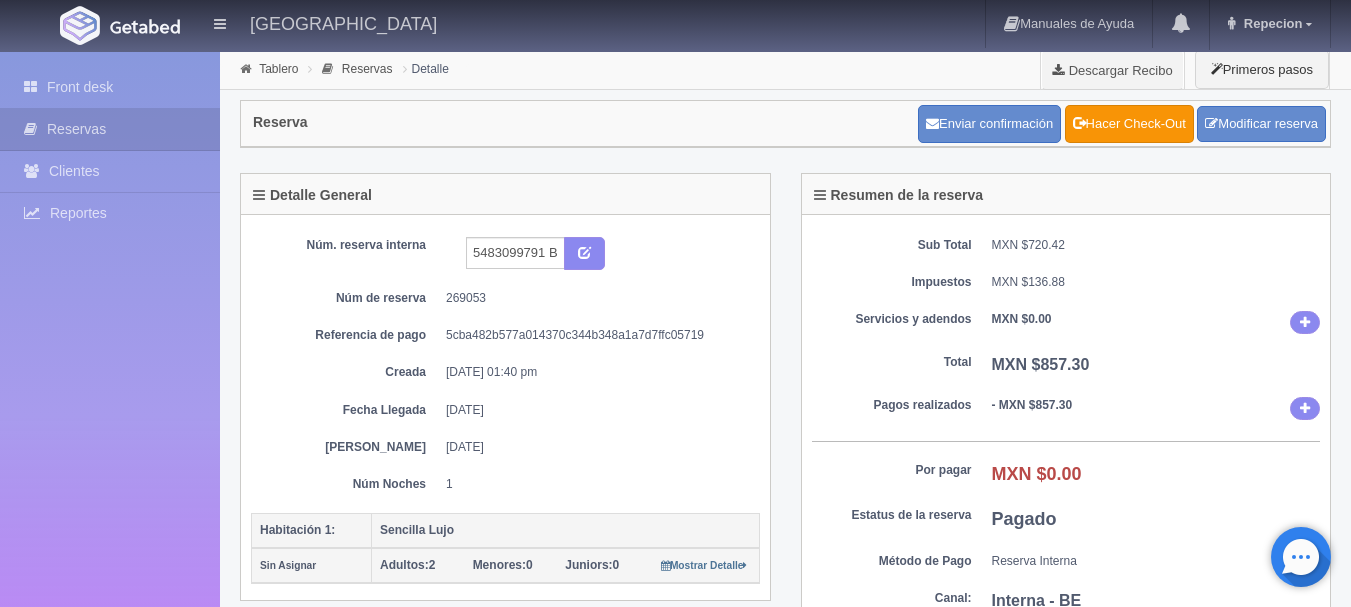 scroll, scrollTop: 0, scrollLeft: 0, axis: both 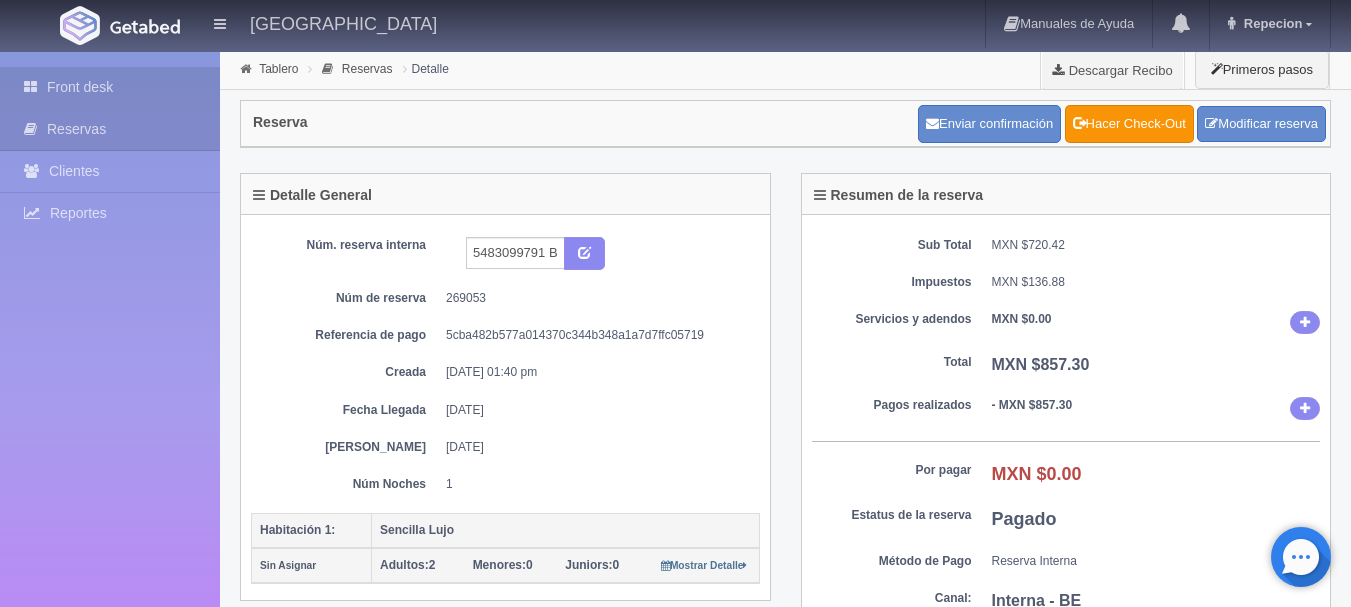 click on "Front desk" at bounding box center [110, 87] 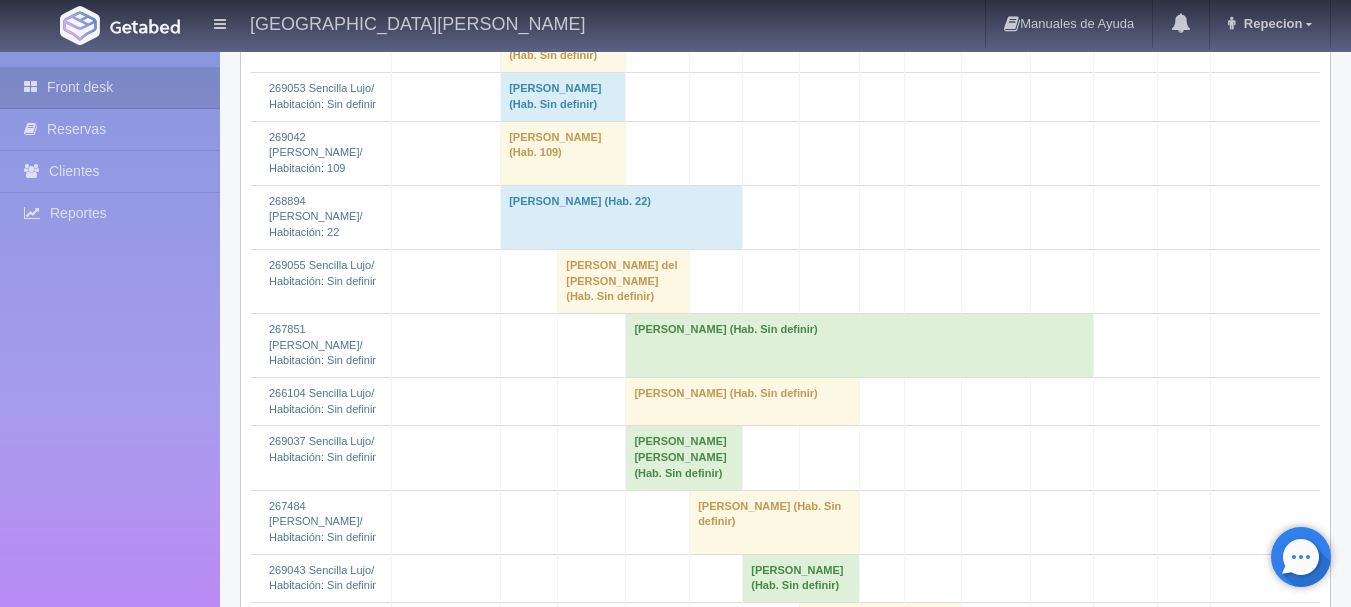 scroll, scrollTop: 2400, scrollLeft: 0, axis: vertical 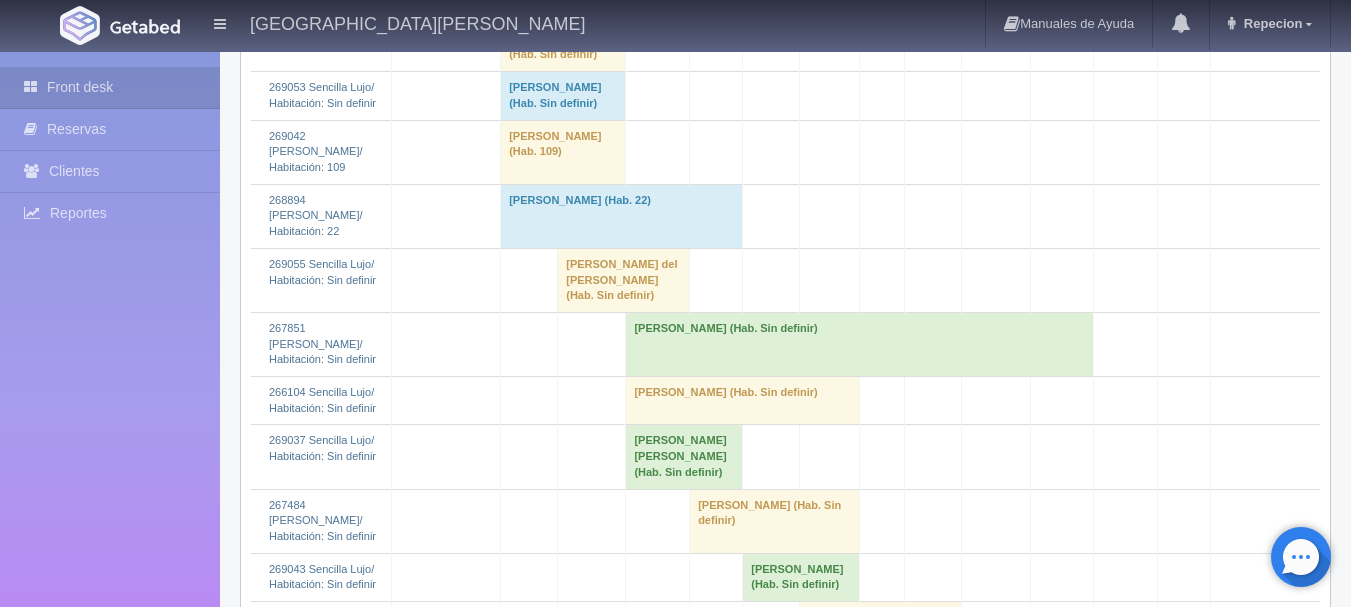 click on "Victoria Konyukhova 												(Hab. Sin definir)" at bounding box center (563, 96) 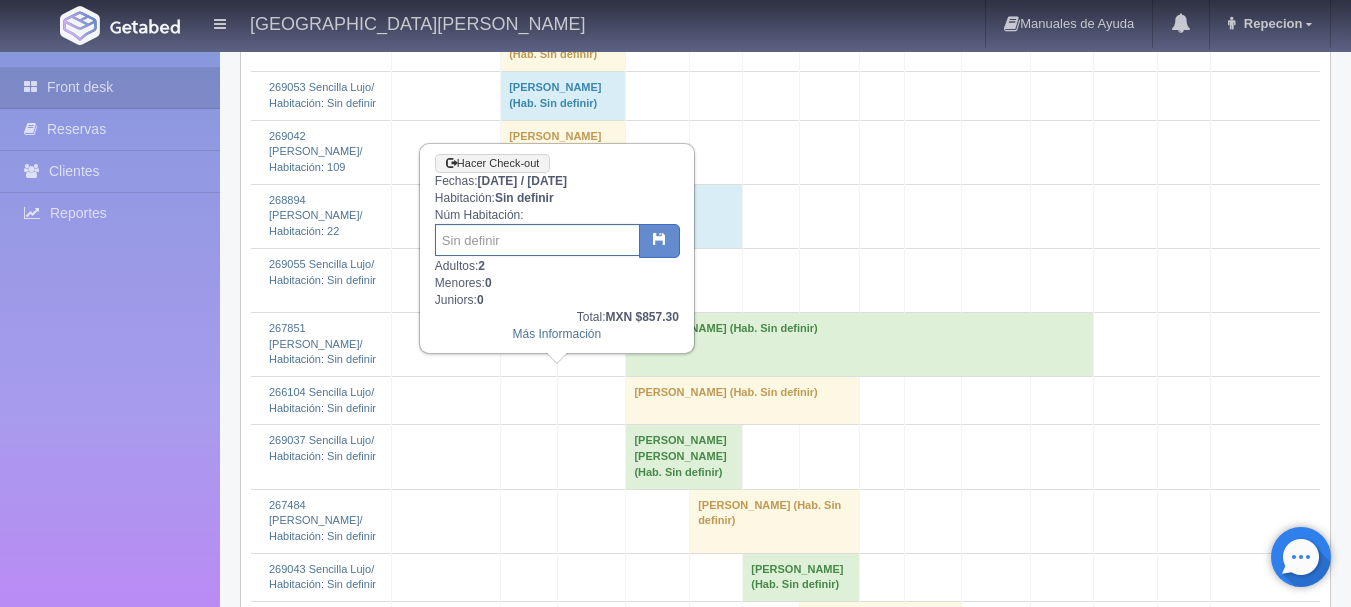 click at bounding box center (537, 240) 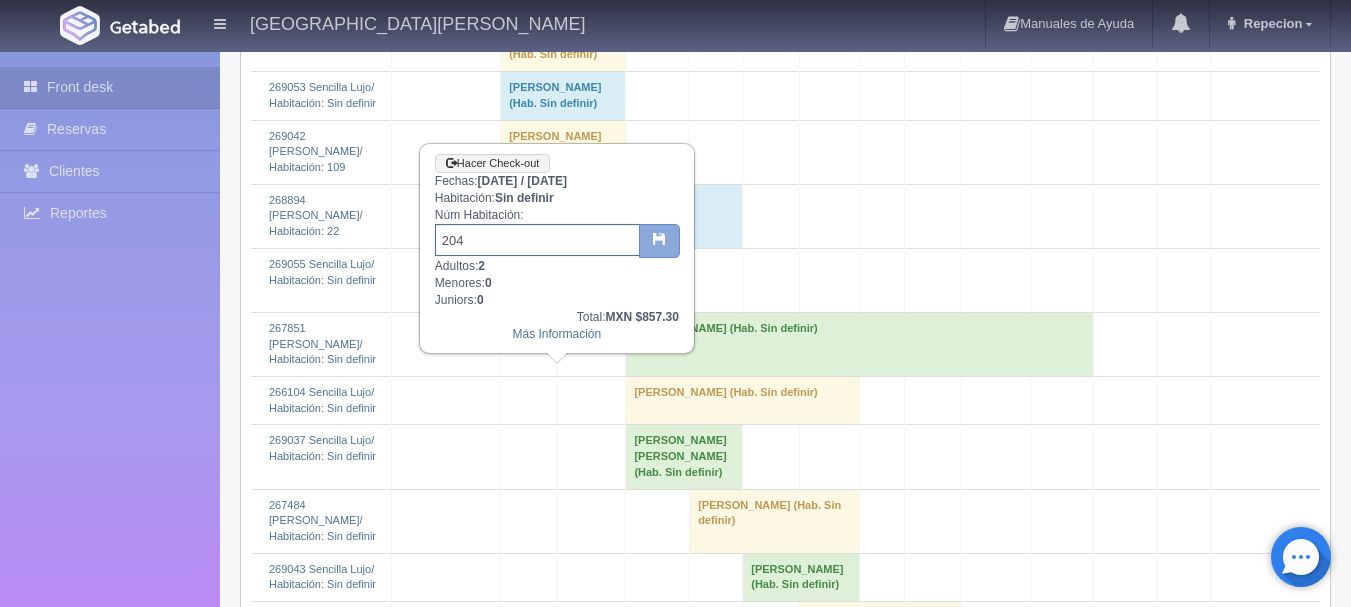 type on "204" 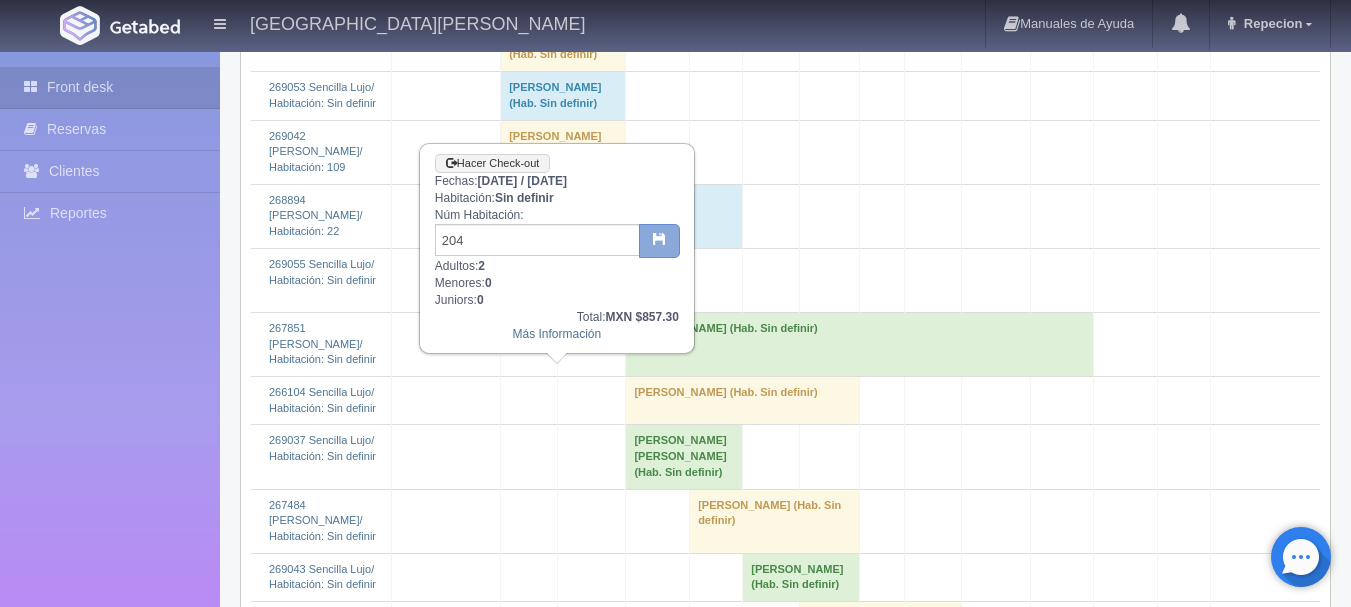 click at bounding box center (659, 238) 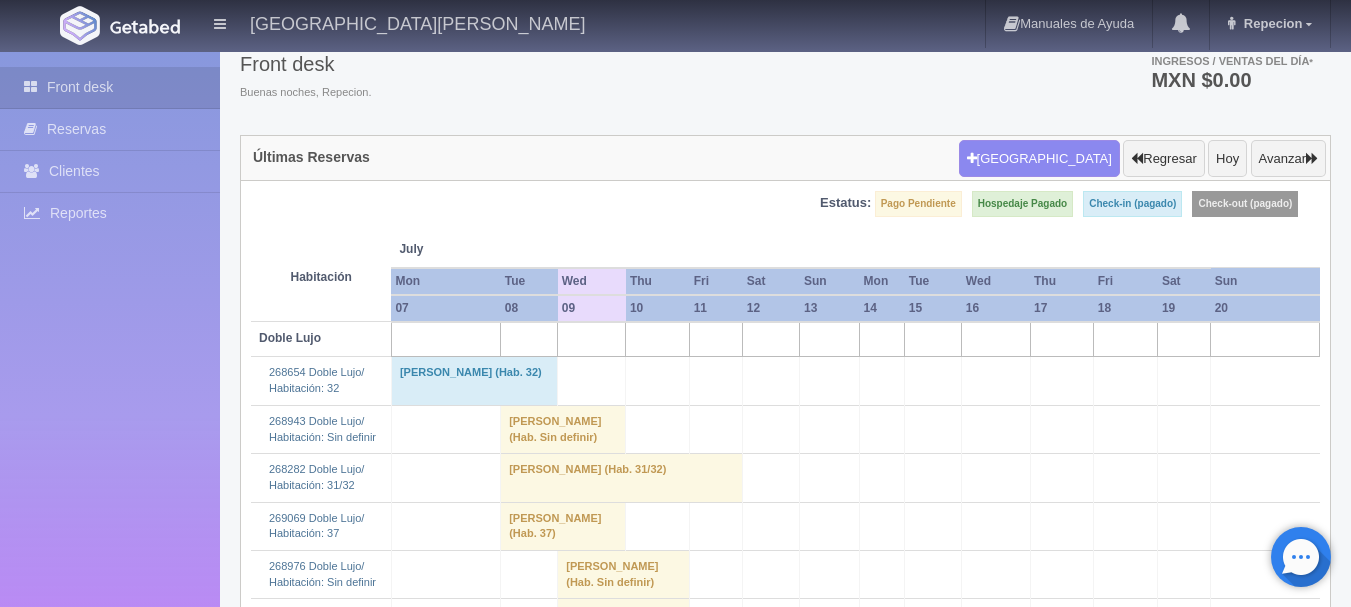 scroll, scrollTop: 400, scrollLeft: 0, axis: vertical 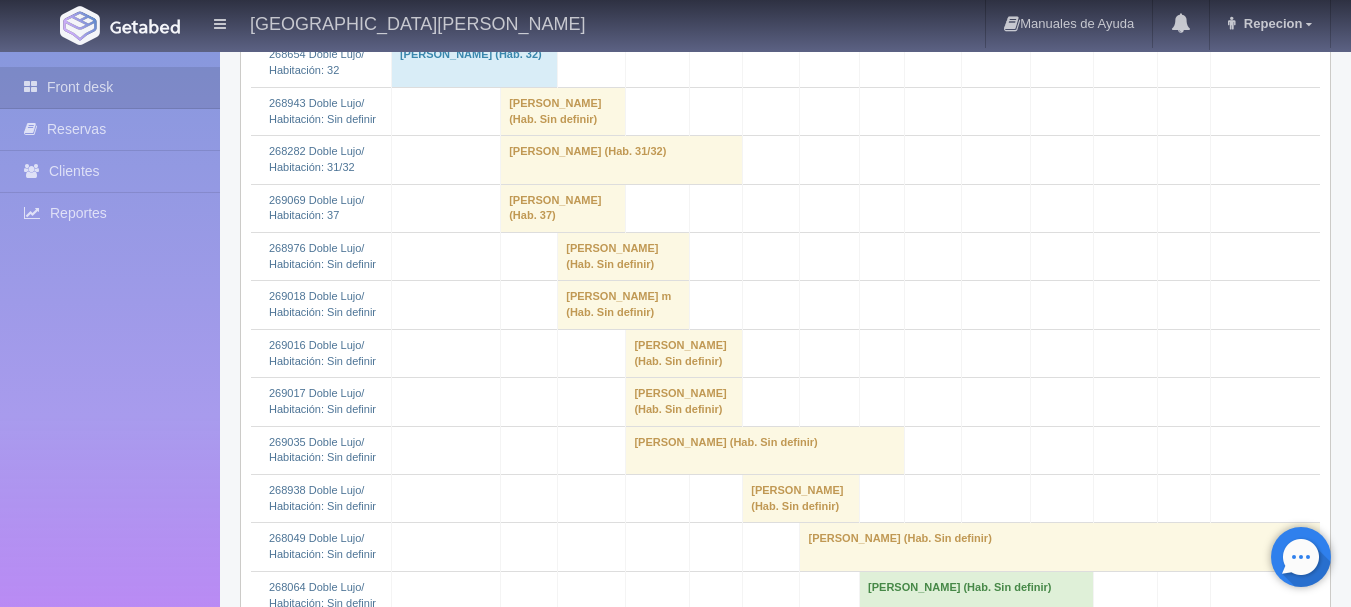 click on "[PERSON_NAME] 												(Hab. Sin definir)" at bounding box center [563, 111] 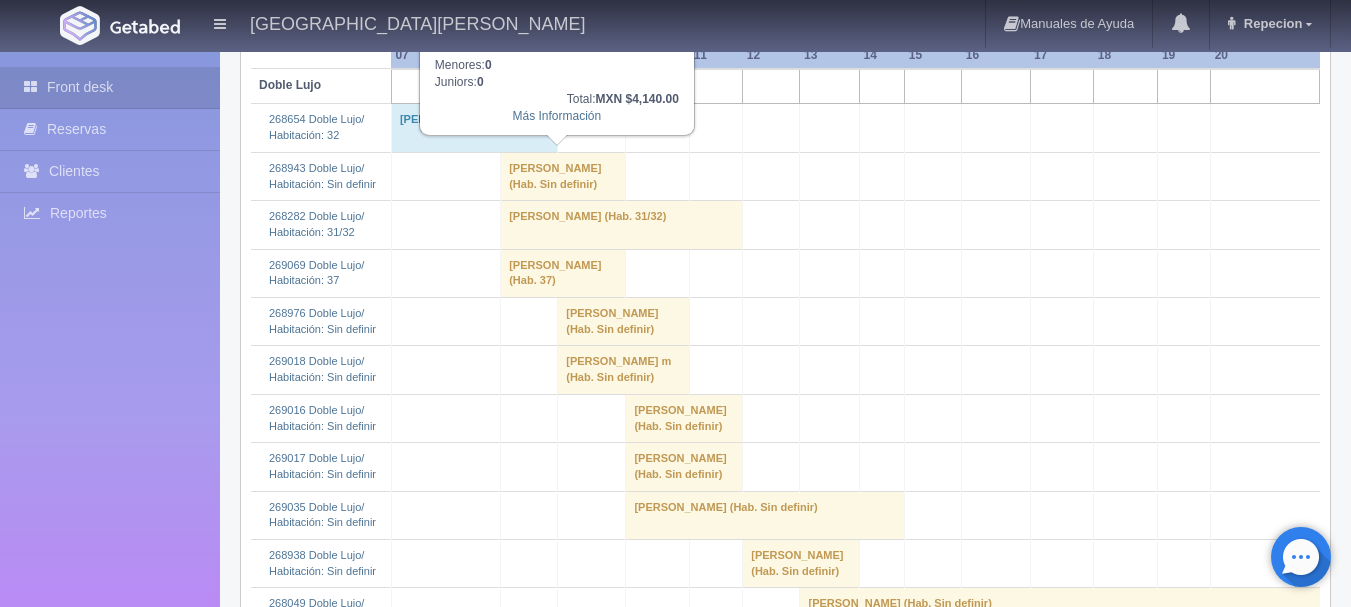 scroll, scrollTop: 300, scrollLeft: 0, axis: vertical 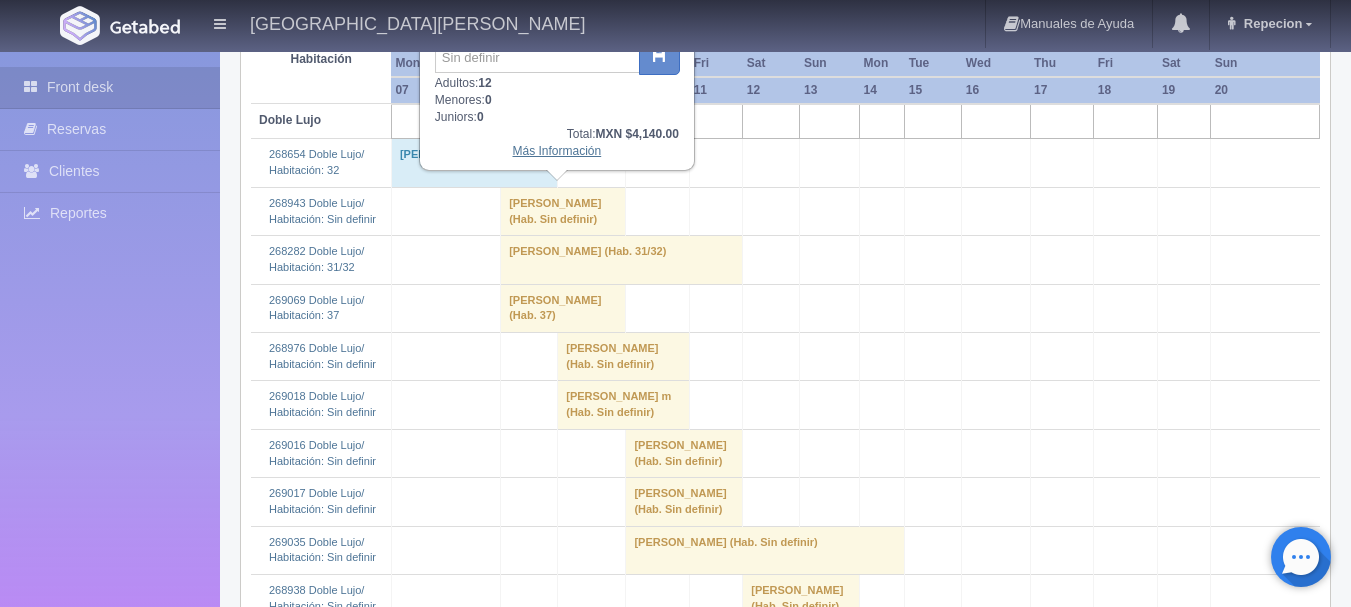 click on "Más Información" at bounding box center [557, 151] 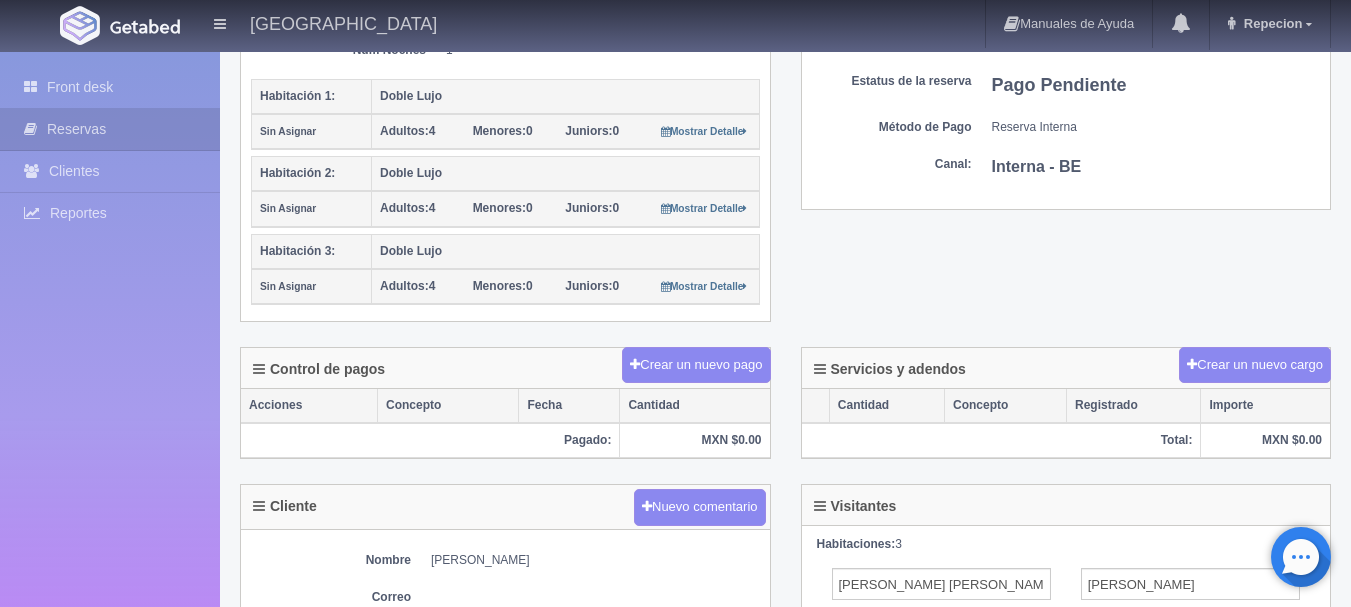 scroll, scrollTop: 400, scrollLeft: 0, axis: vertical 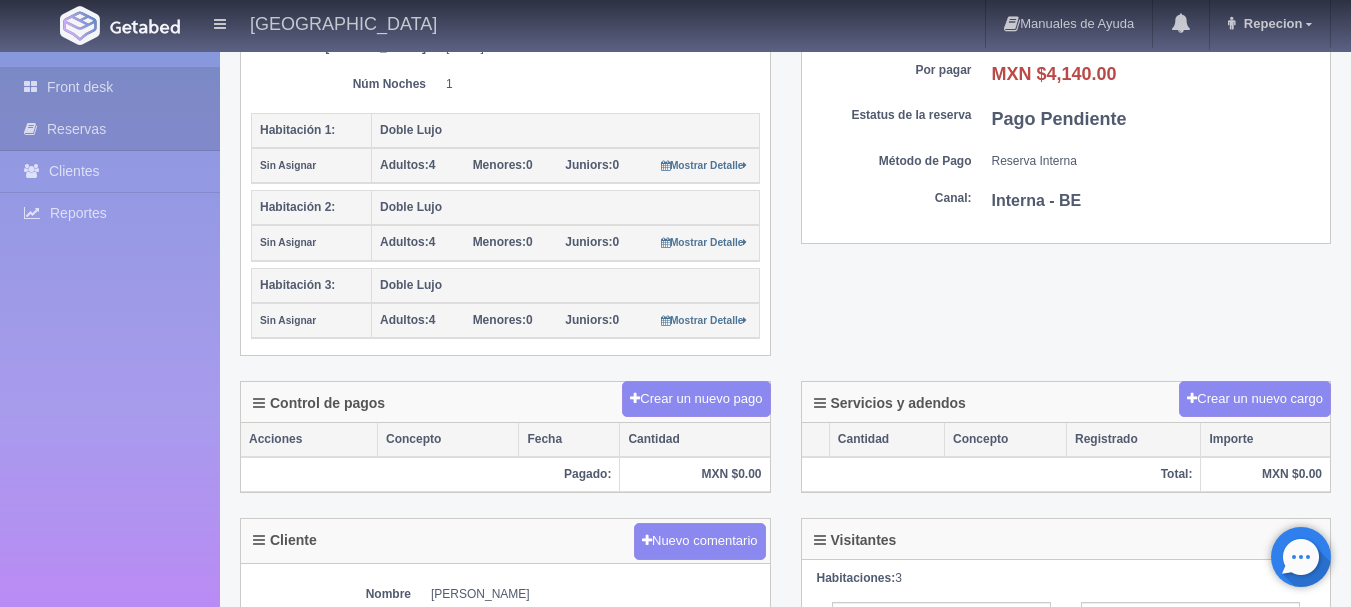 click on "Front desk" at bounding box center [110, 87] 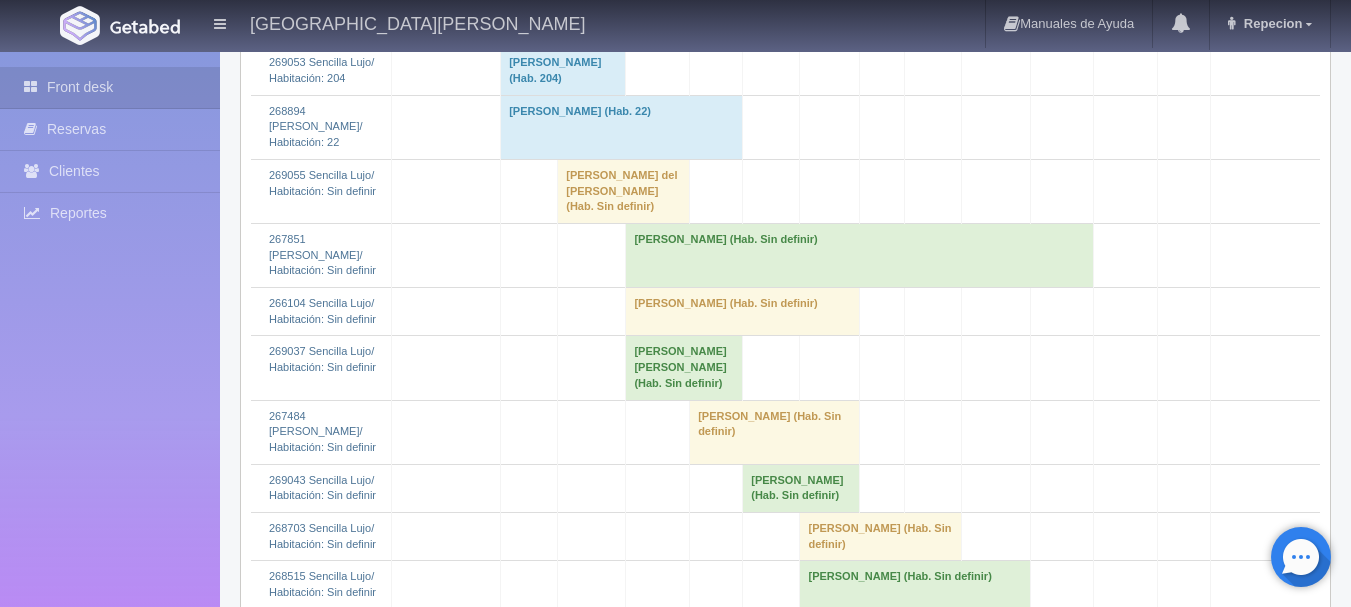 scroll, scrollTop: 2500, scrollLeft: 0, axis: vertical 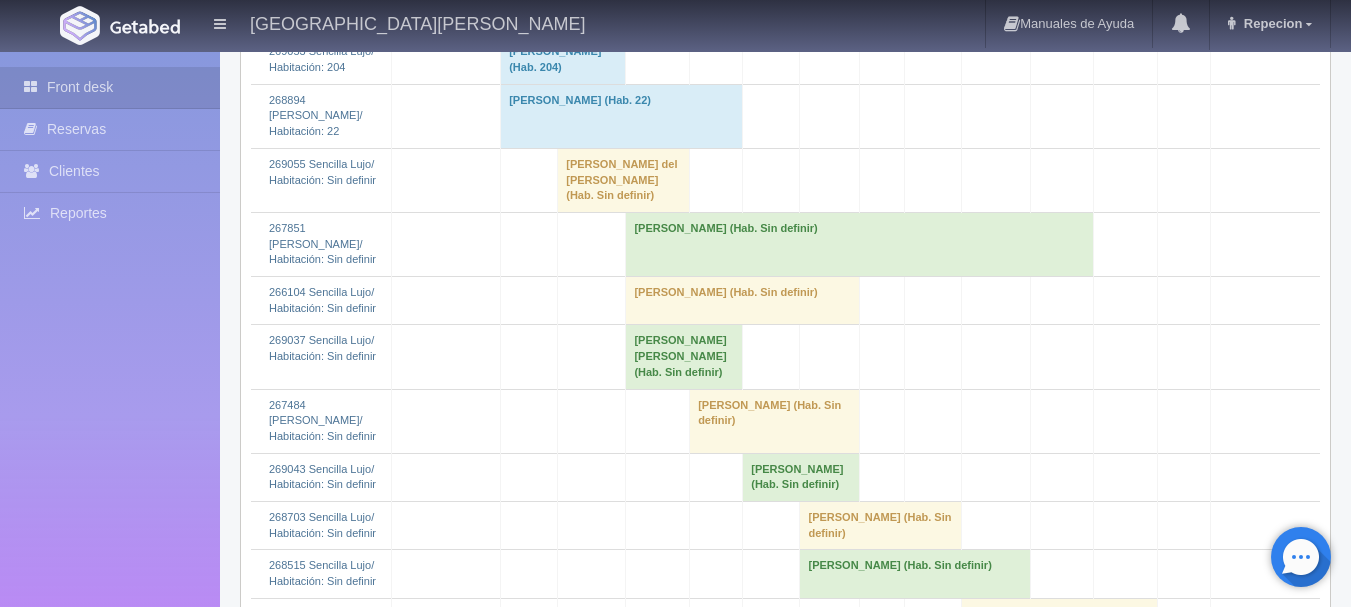 click on "Maria del Carmen Vazquez Garcia 												(Hab. Sin definir)" at bounding box center (563, -68) 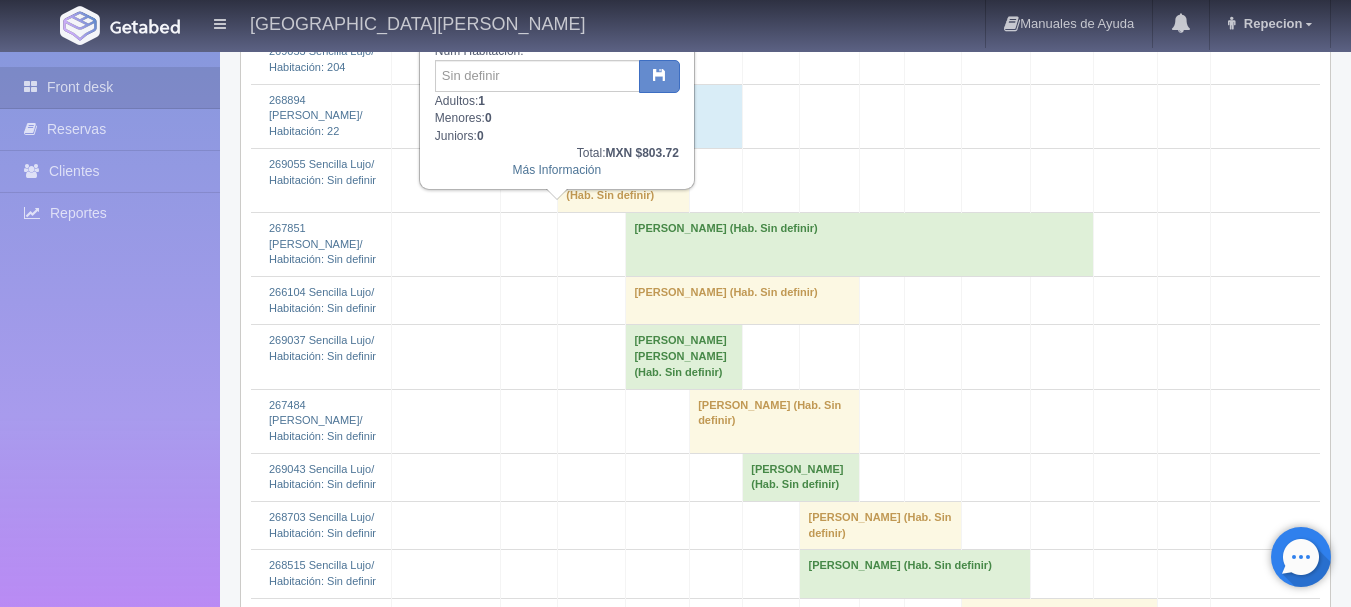 click on "Maria del Carmen Vazquez Garcia 												(Hab. Sin definir)" at bounding box center [563, -68] 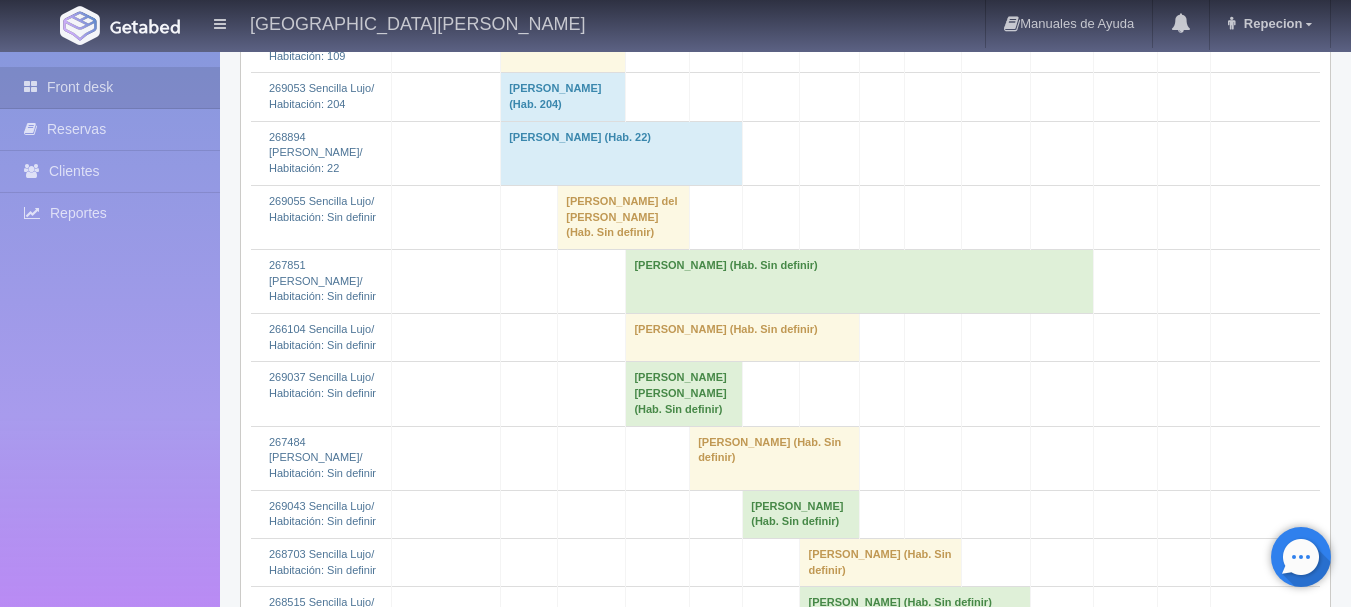 scroll, scrollTop: 2500, scrollLeft: 0, axis: vertical 